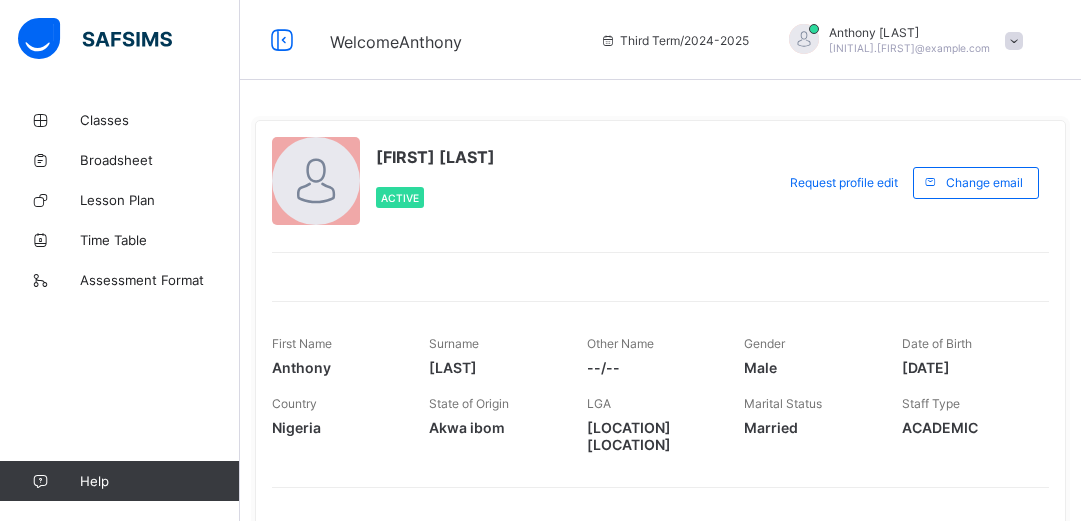 scroll, scrollTop: 0, scrollLeft: 0, axis: both 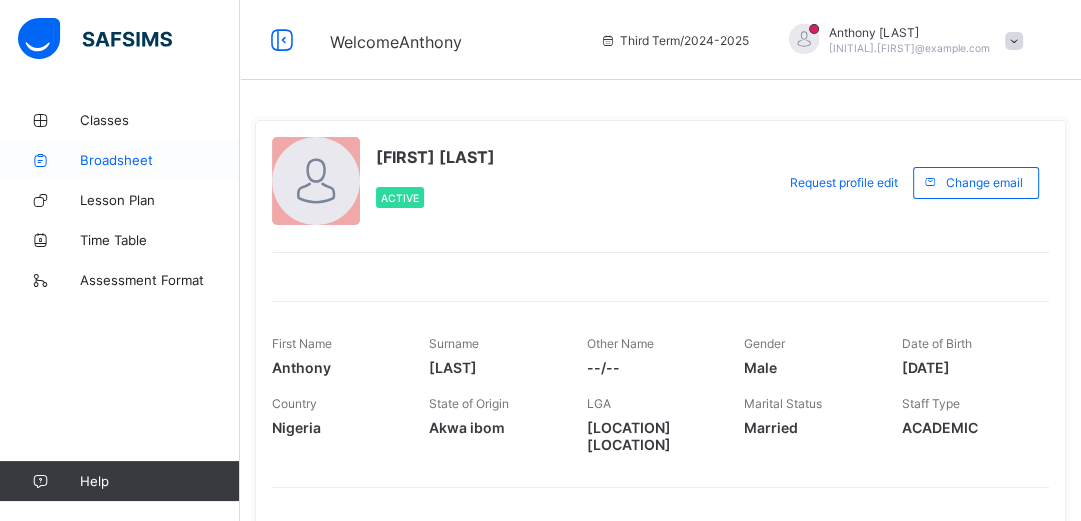 click on "Broadsheet" at bounding box center (160, 160) 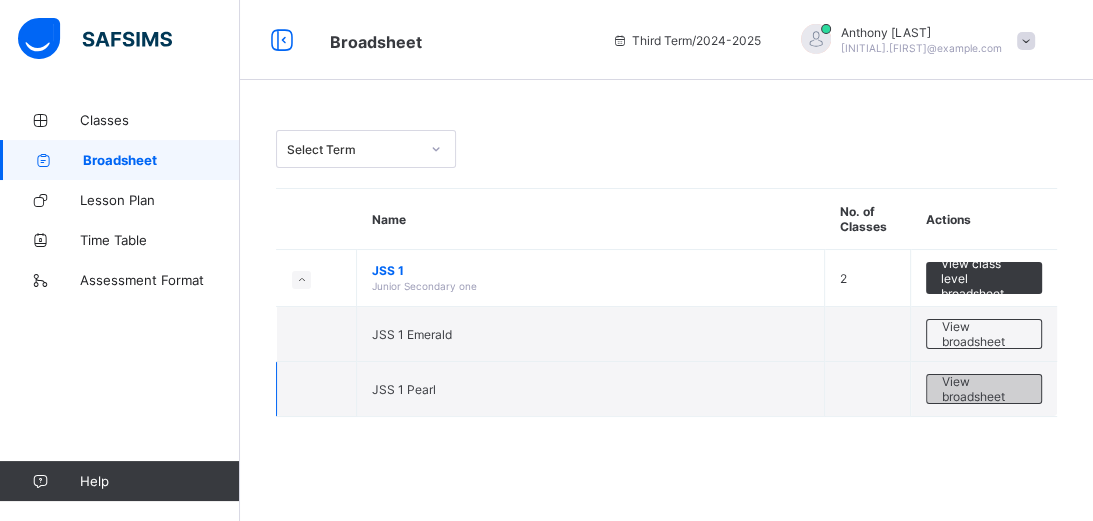 click on "View broadsheet" at bounding box center (984, 389) 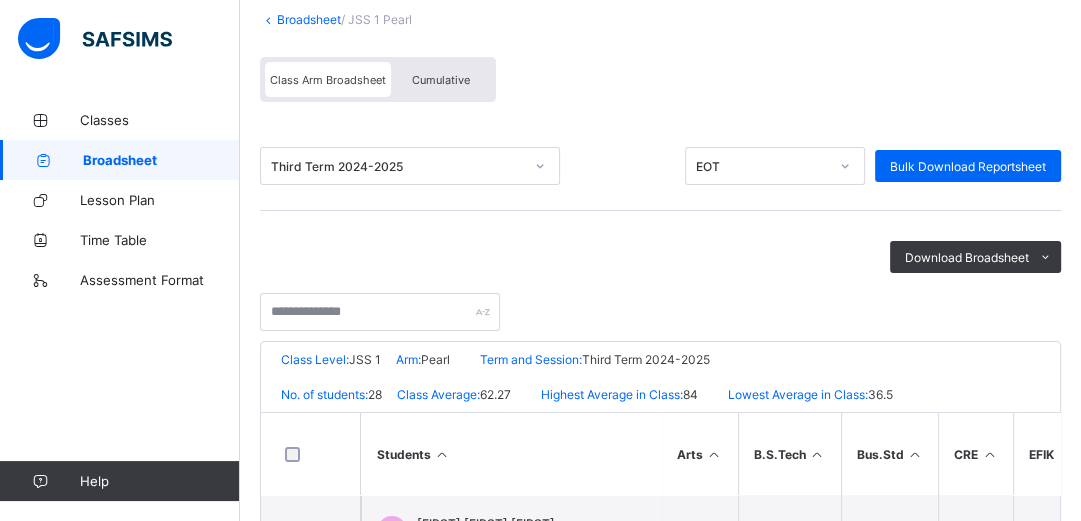 scroll, scrollTop: 160, scrollLeft: 0, axis: vertical 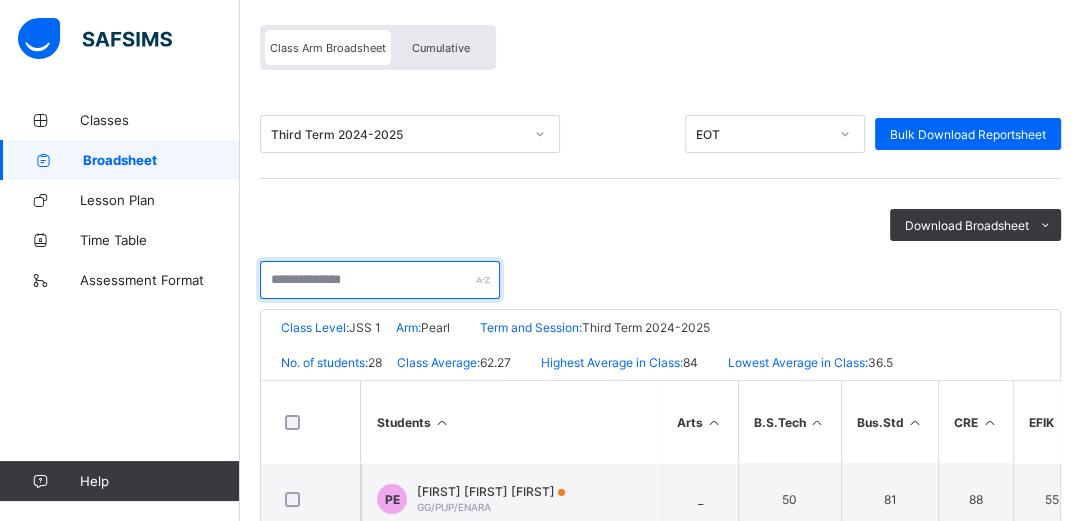 click at bounding box center [380, 280] 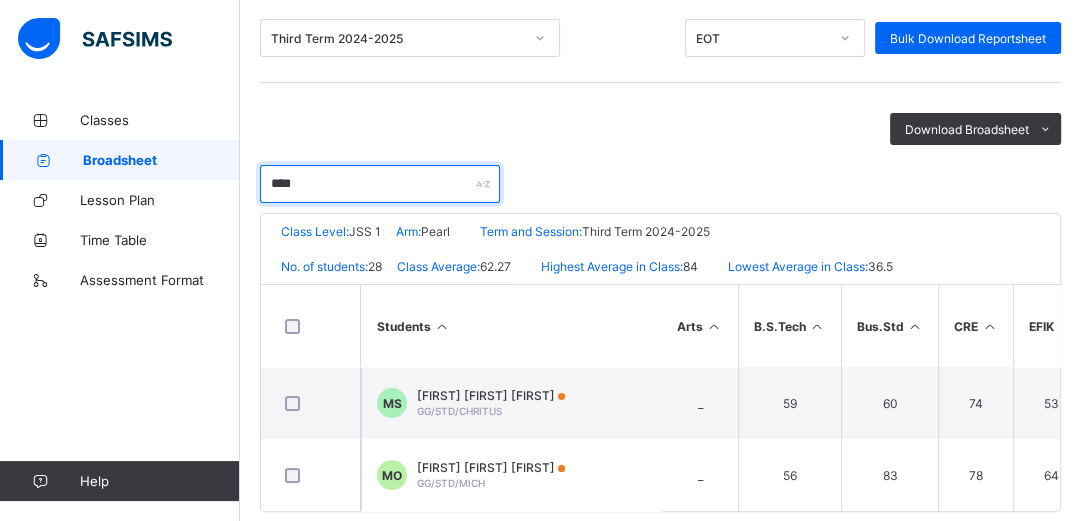 scroll, scrollTop: 288, scrollLeft: 0, axis: vertical 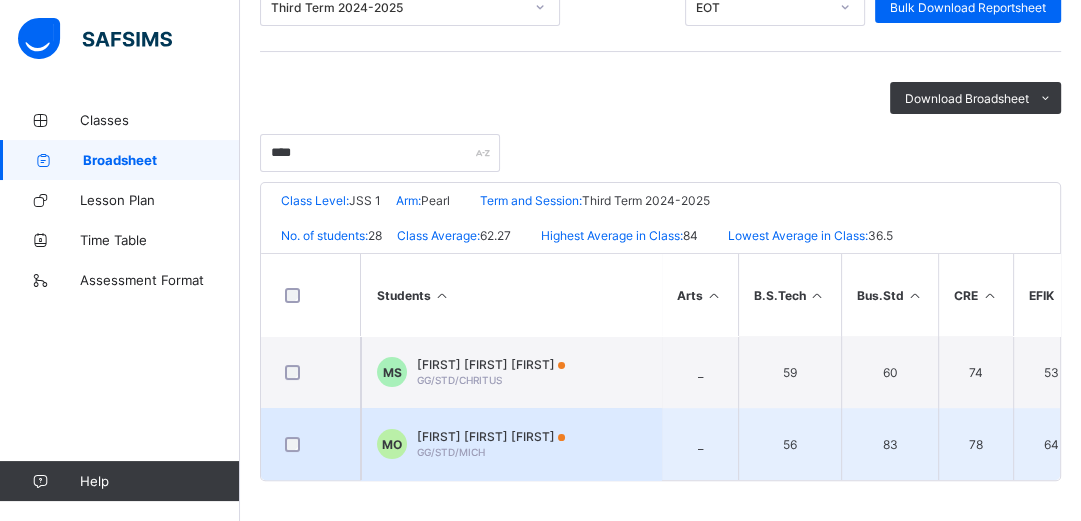 click on "MICHELLE ALBERT OFFIONG   GG/STD/MICH" at bounding box center [491, 444] 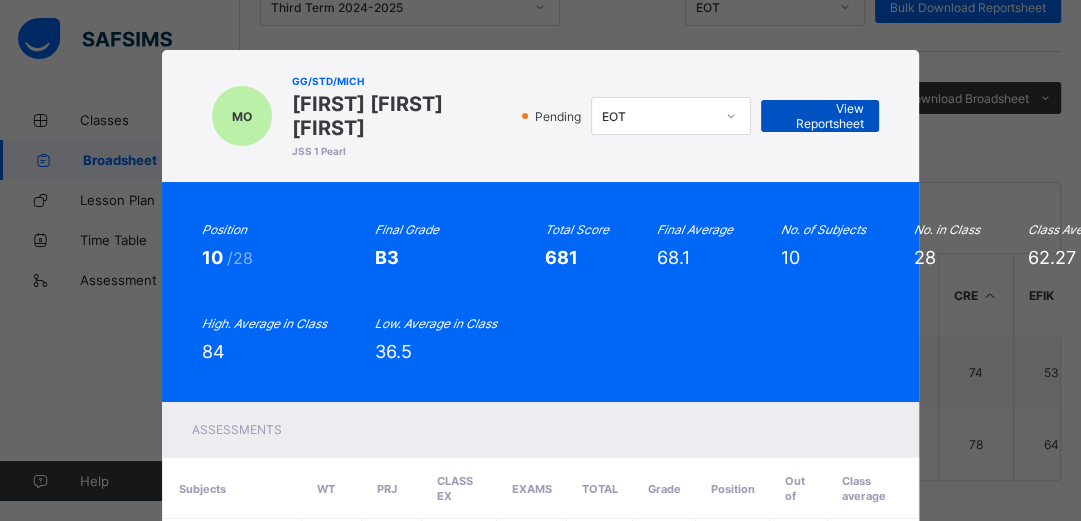 click on "View Reportsheet" at bounding box center [820, 116] 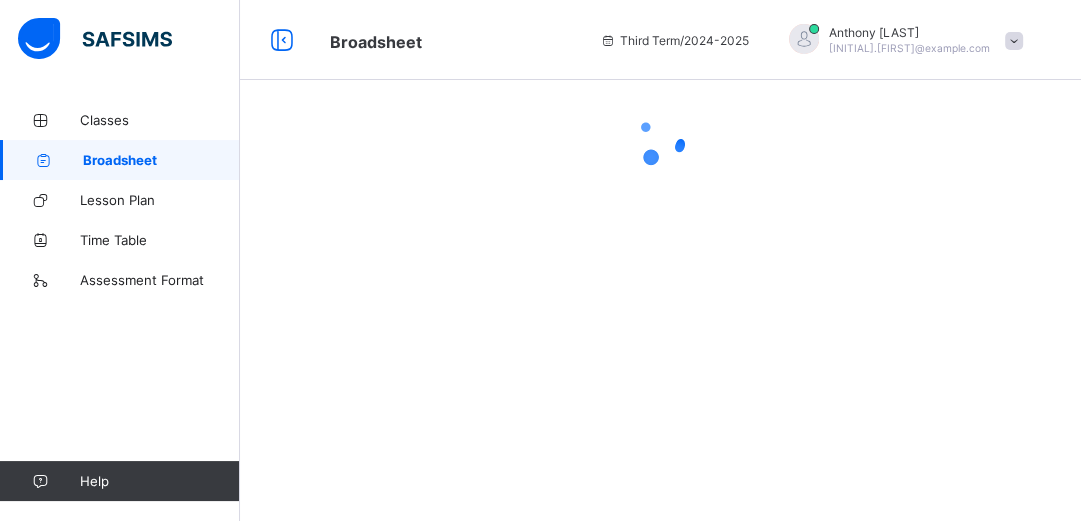 scroll, scrollTop: 0, scrollLeft: 0, axis: both 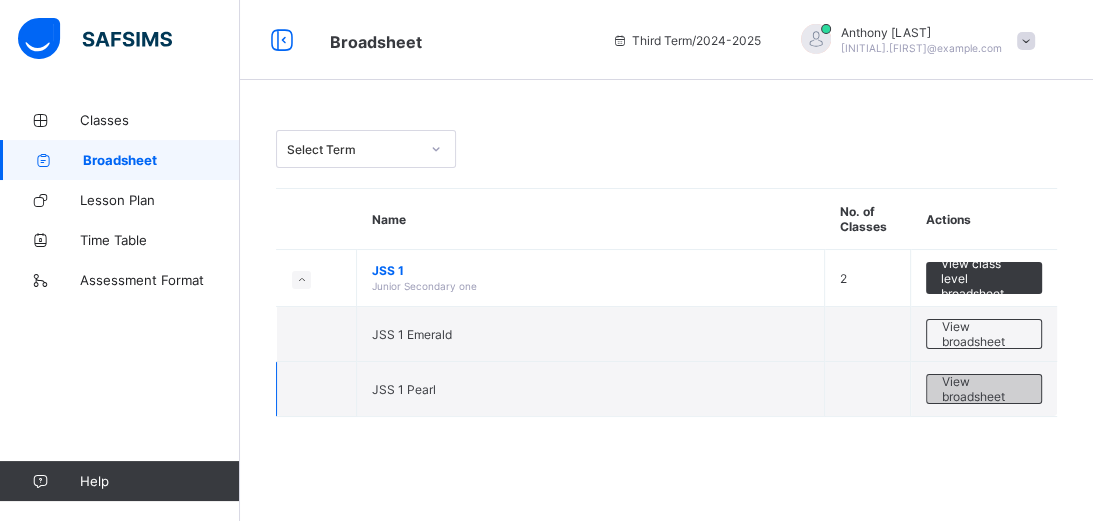 click on "View broadsheet" at bounding box center (984, 389) 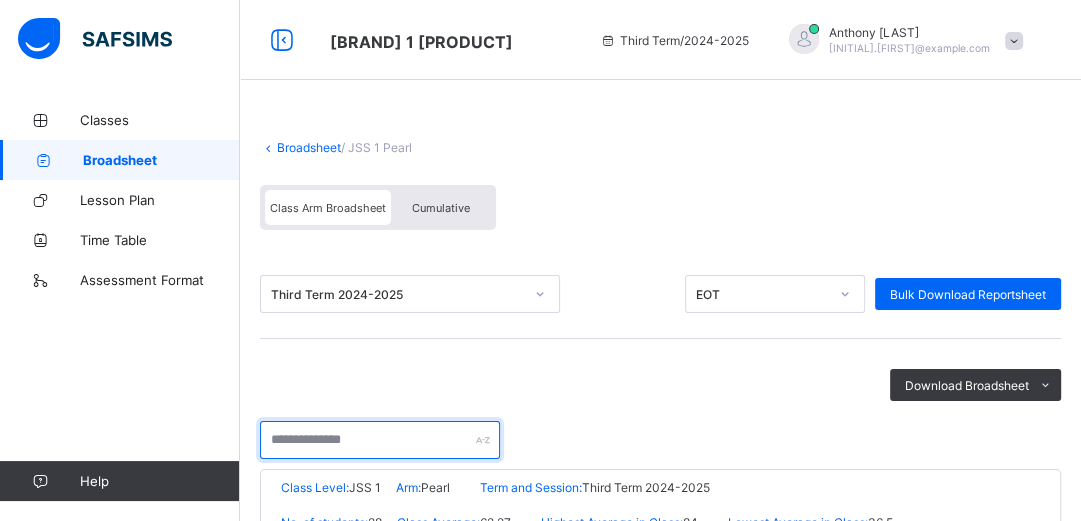 click at bounding box center (380, 440) 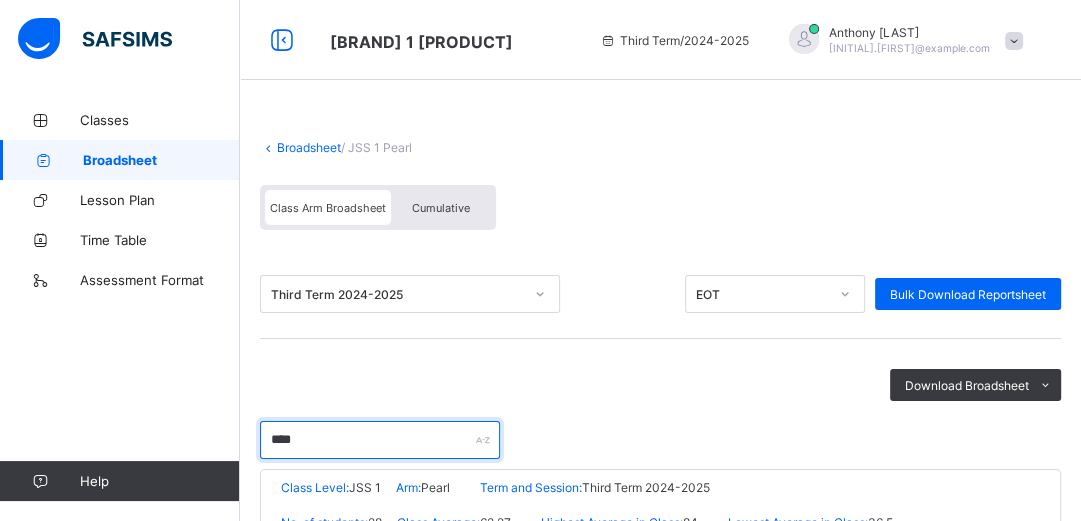 type on "****" 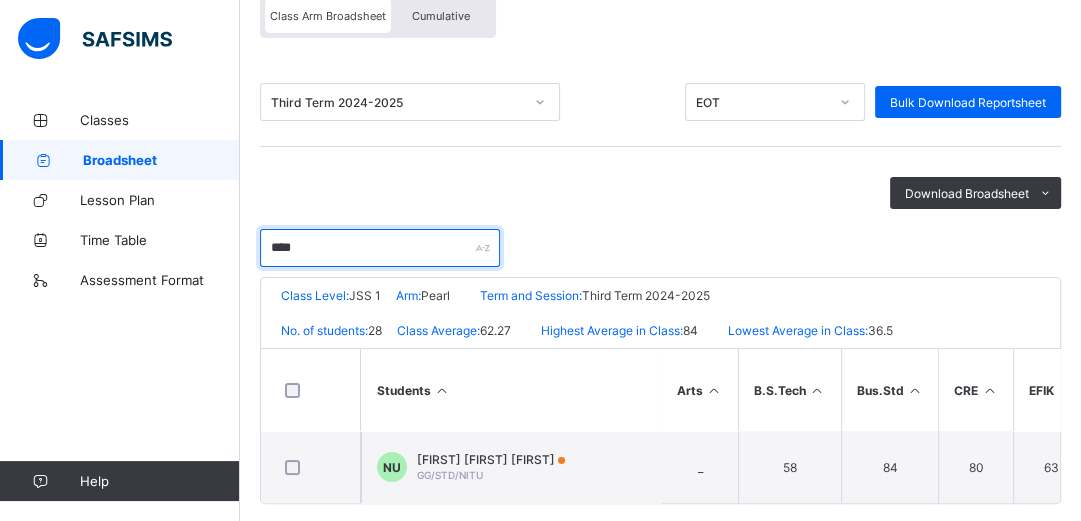 scroll, scrollTop: 223, scrollLeft: 0, axis: vertical 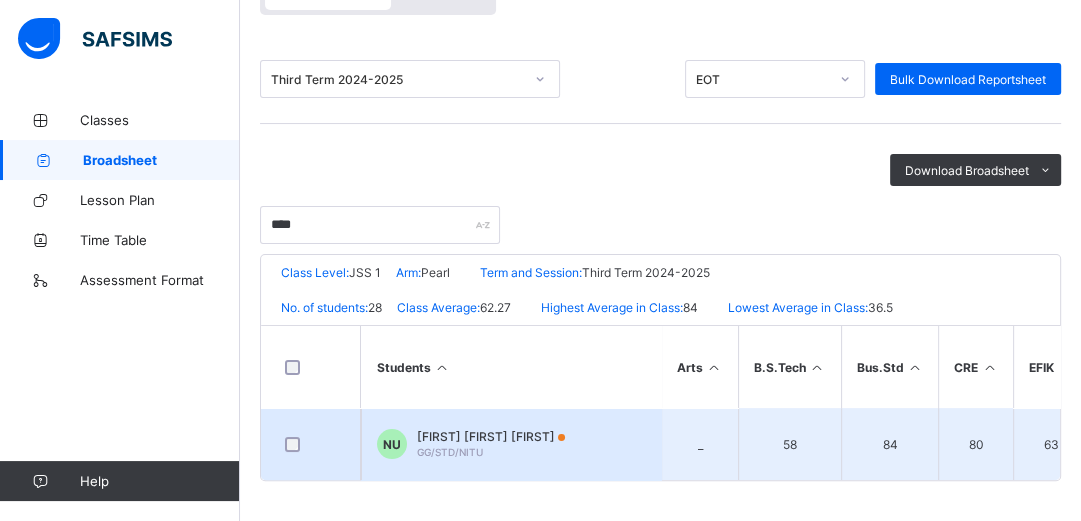click on "NU NITA EDWIN UDOH   GG/STD/NITU" at bounding box center (511, 444) 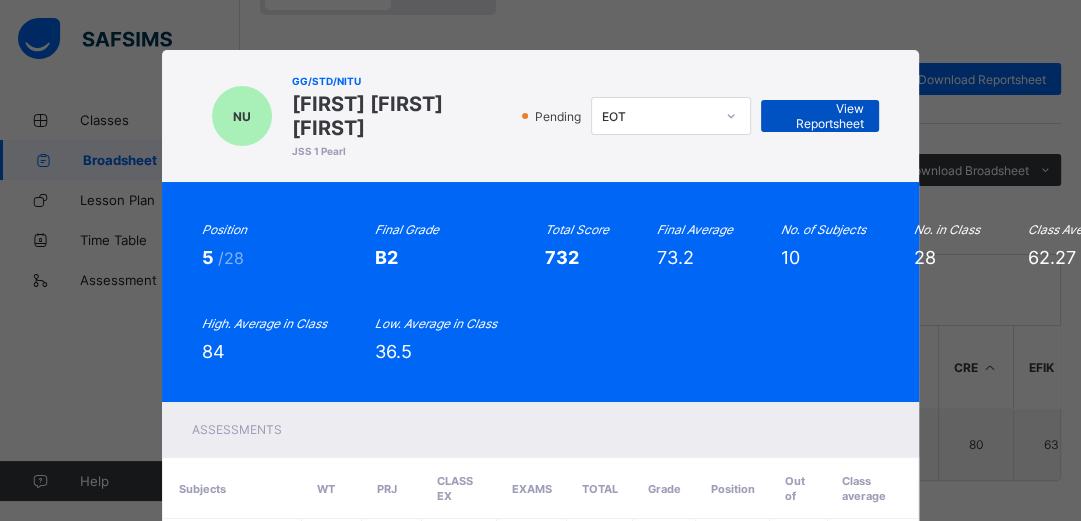 click on "View Reportsheet" at bounding box center [820, 116] 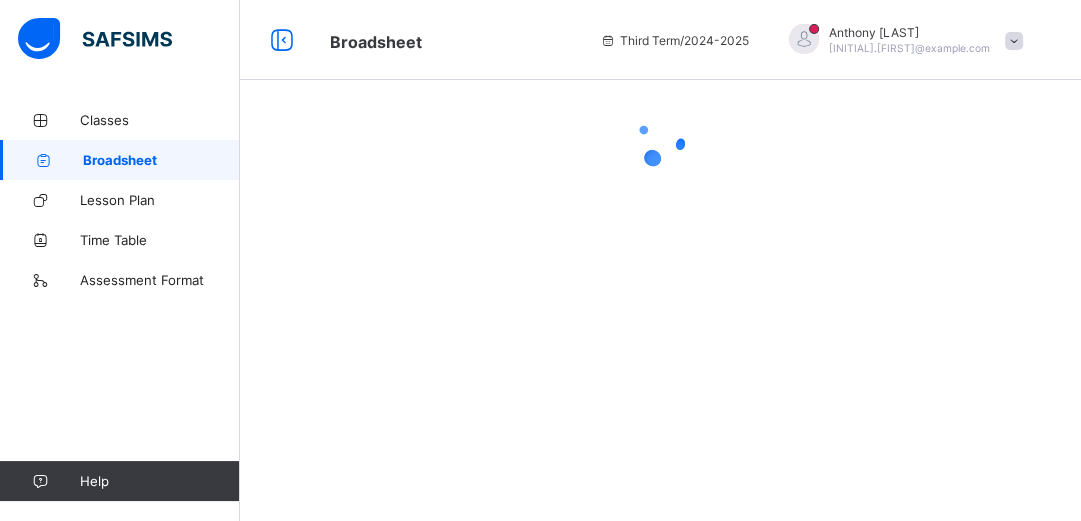 scroll, scrollTop: 0, scrollLeft: 0, axis: both 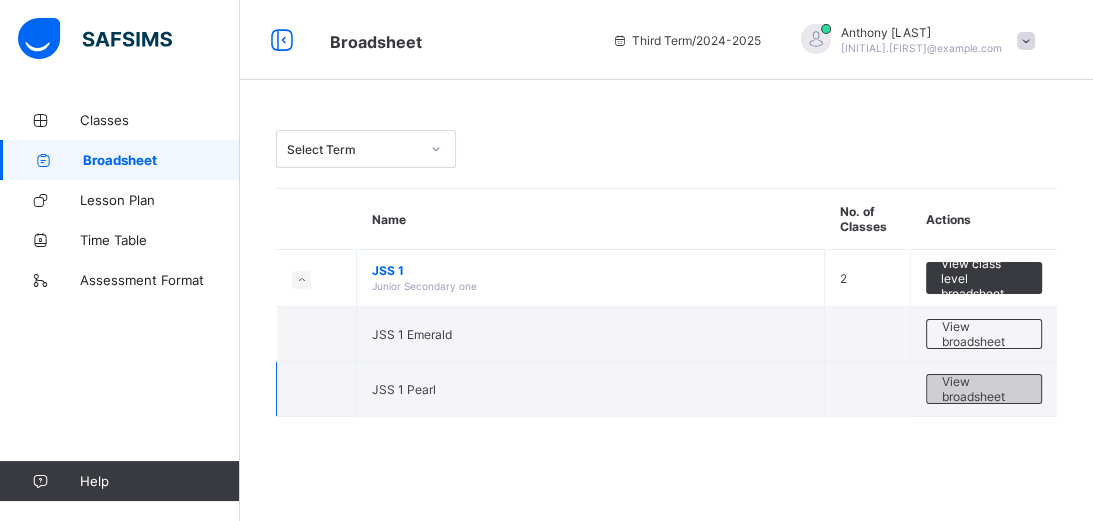 click on "View broadsheet" at bounding box center (984, 389) 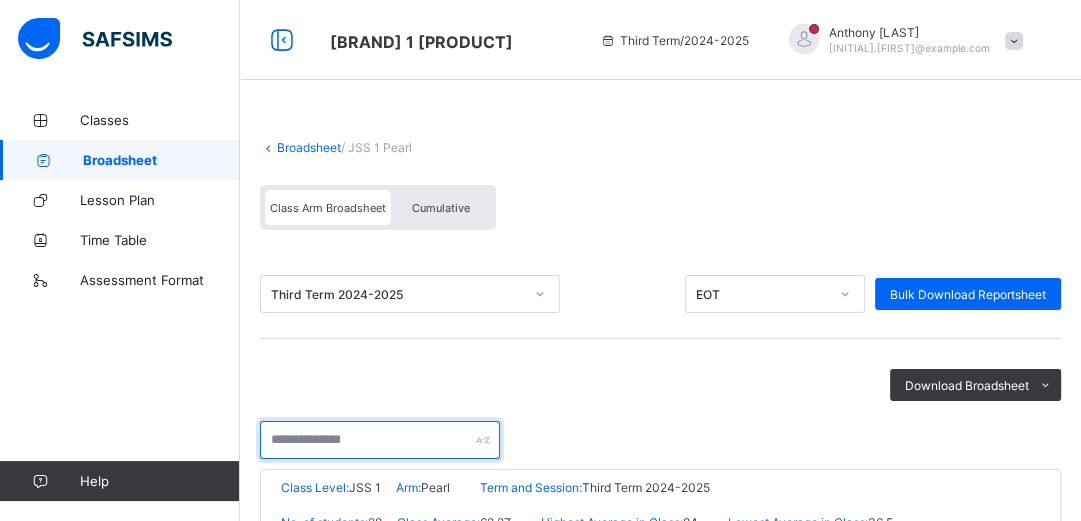 click at bounding box center (380, 440) 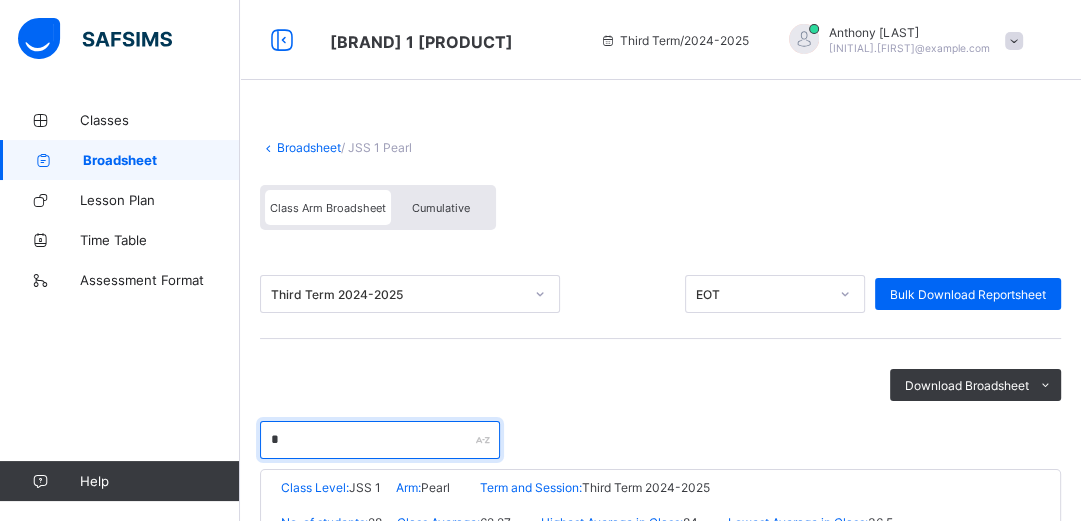 type on "*****" 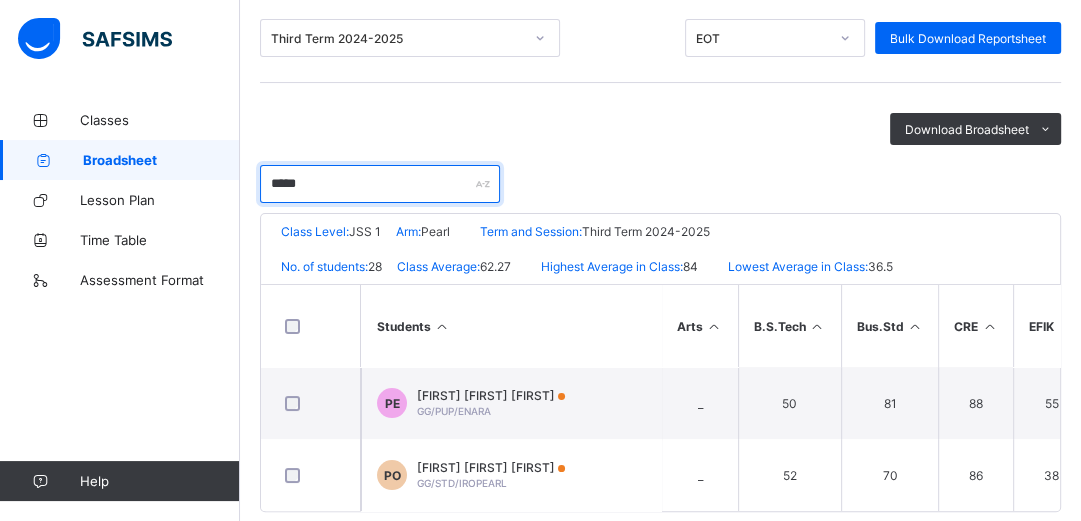 scroll, scrollTop: 288, scrollLeft: 0, axis: vertical 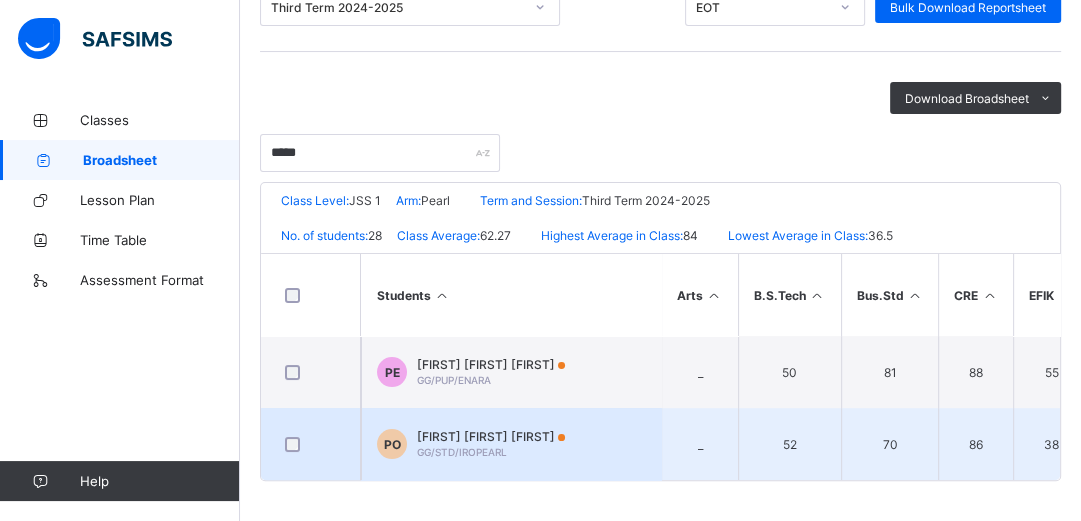 click on "PO PEARL IRO OTI   GG/STD/IROPEARL" at bounding box center [511, 444] 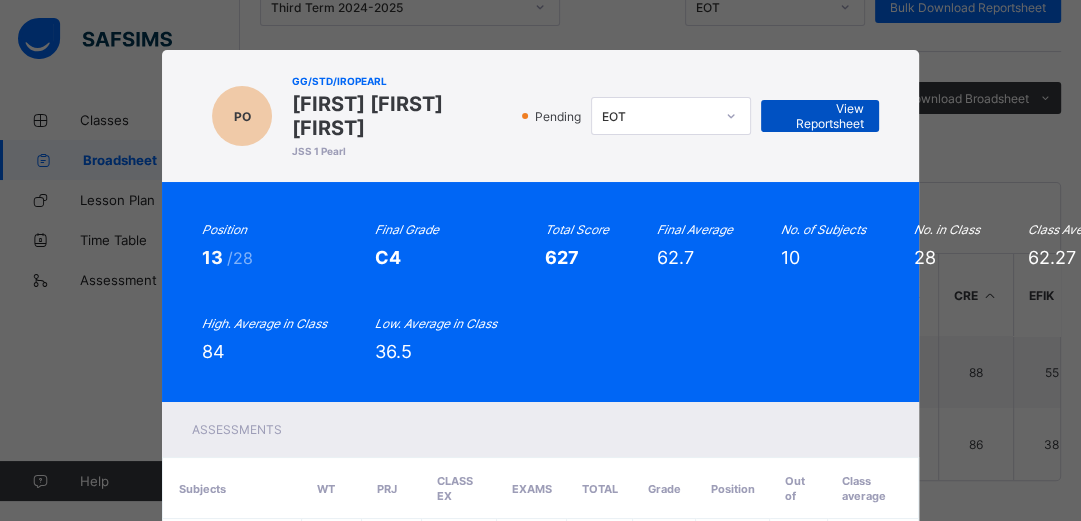 click on "View Reportsheet" at bounding box center [820, 116] 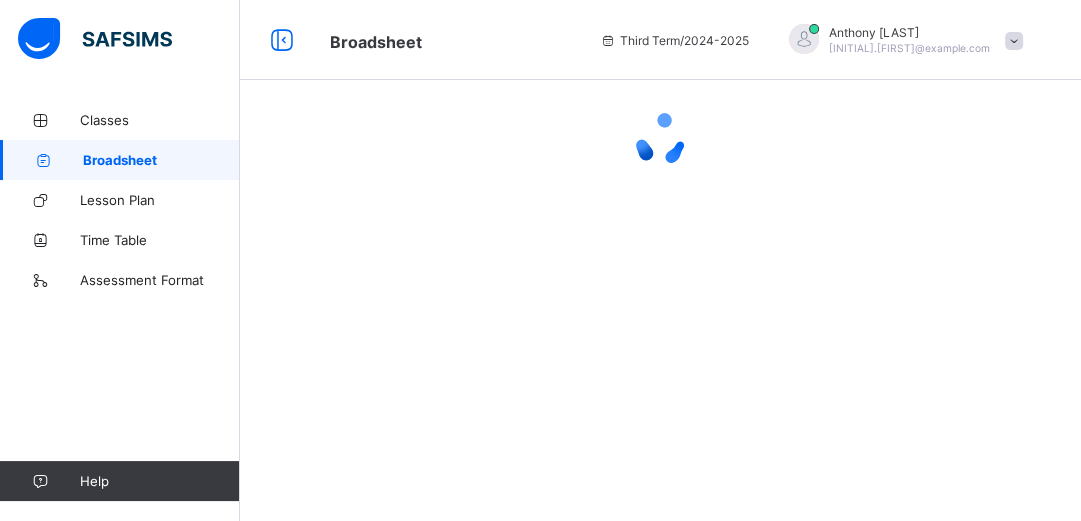 scroll, scrollTop: 0, scrollLeft: 0, axis: both 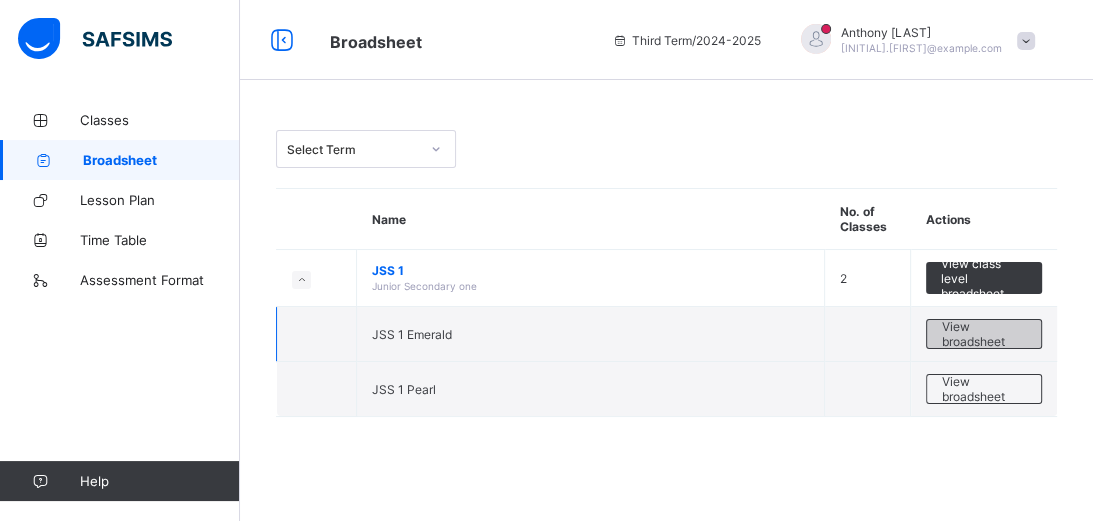 click on "View broadsheet" at bounding box center [984, 334] 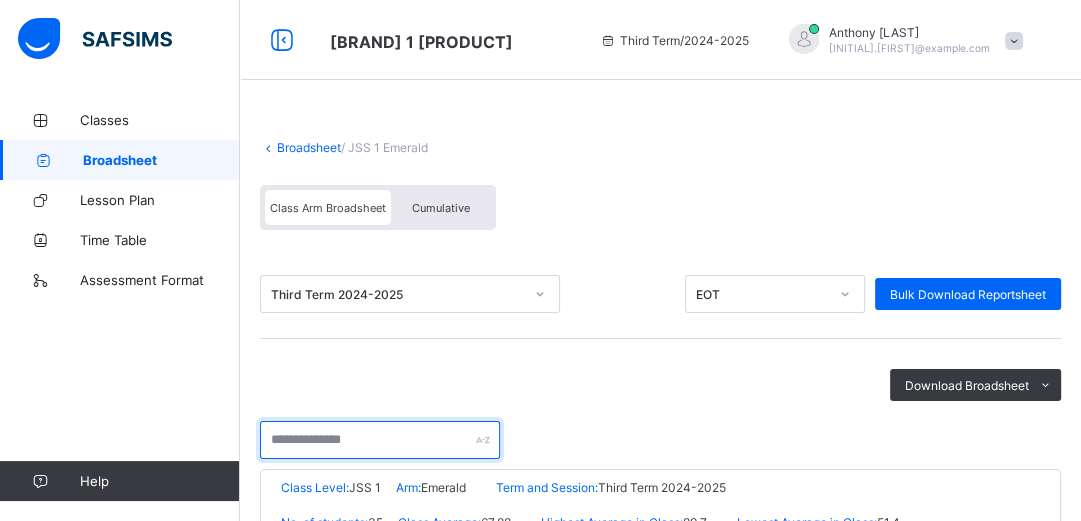 click at bounding box center (380, 440) 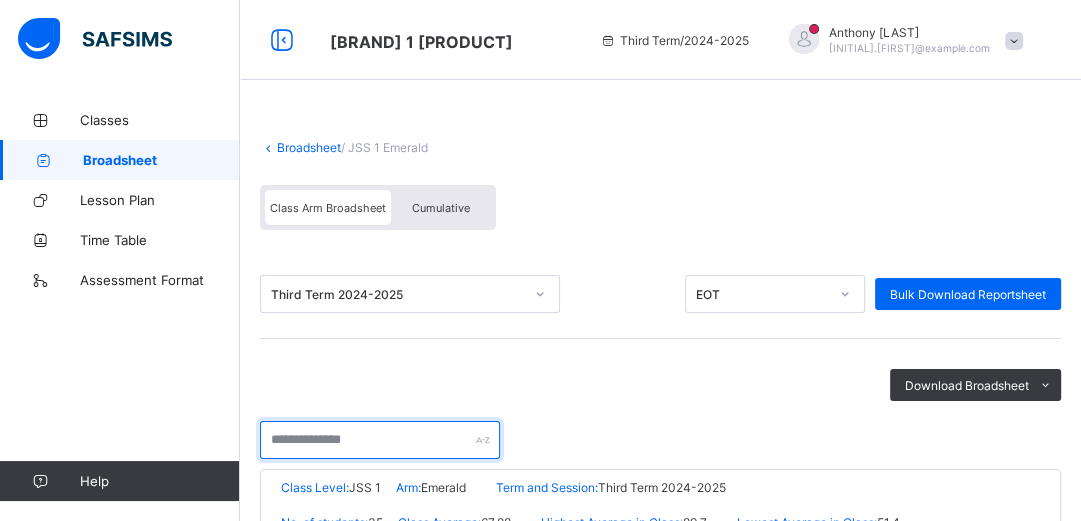 type on "****" 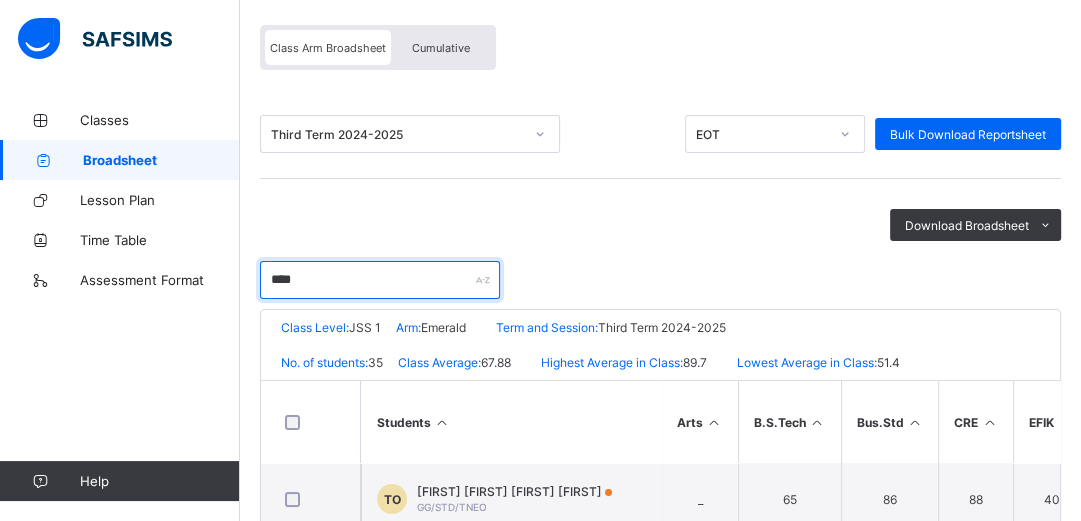 scroll, scrollTop: 192, scrollLeft: 0, axis: vertical 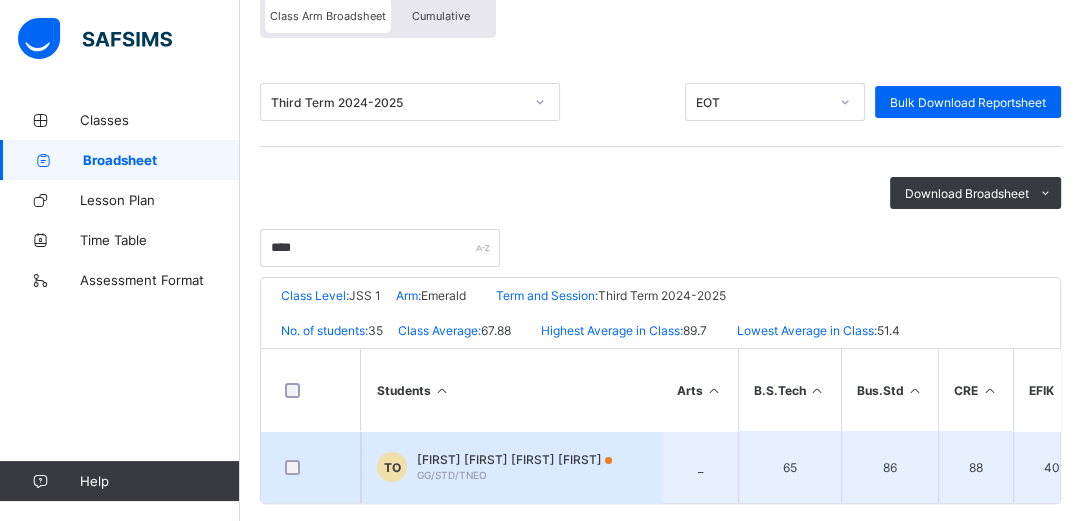 click on "TONGHE NITA EGBA OVAT" at bounding box center [514, 459] 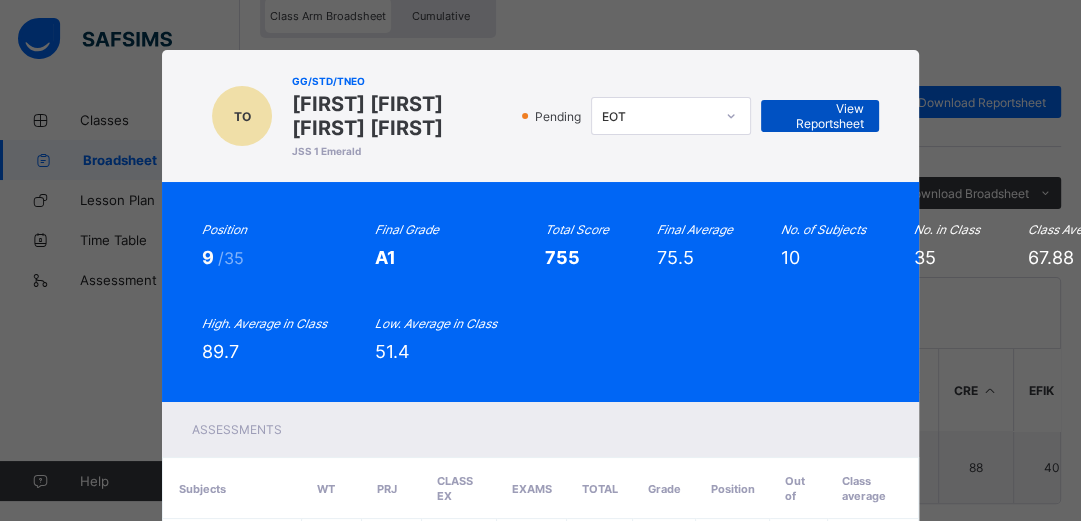 click on "View Reportsheet" at bounding box center [820, 116] 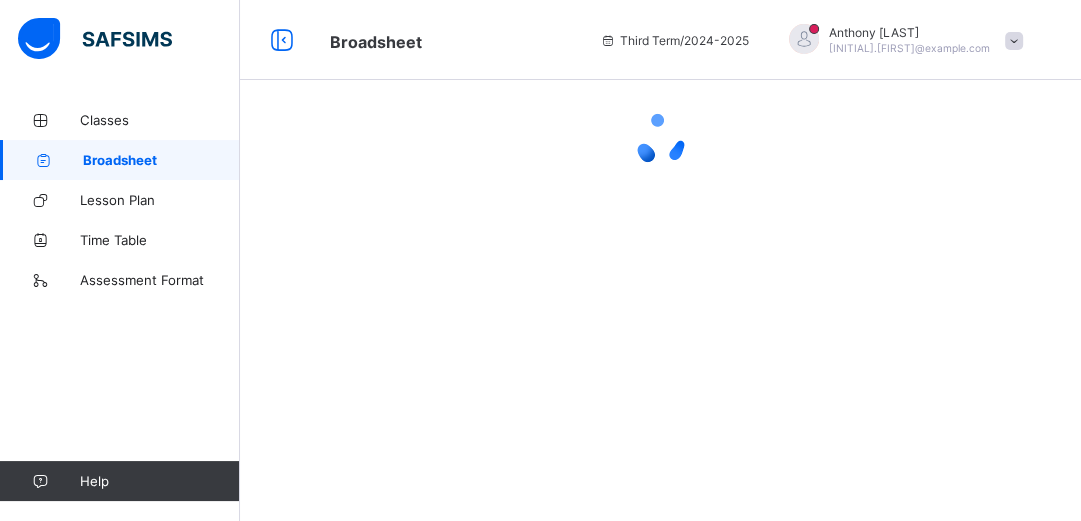 scroll, scrollTop: 0, scrollLeft: 0, axis: both 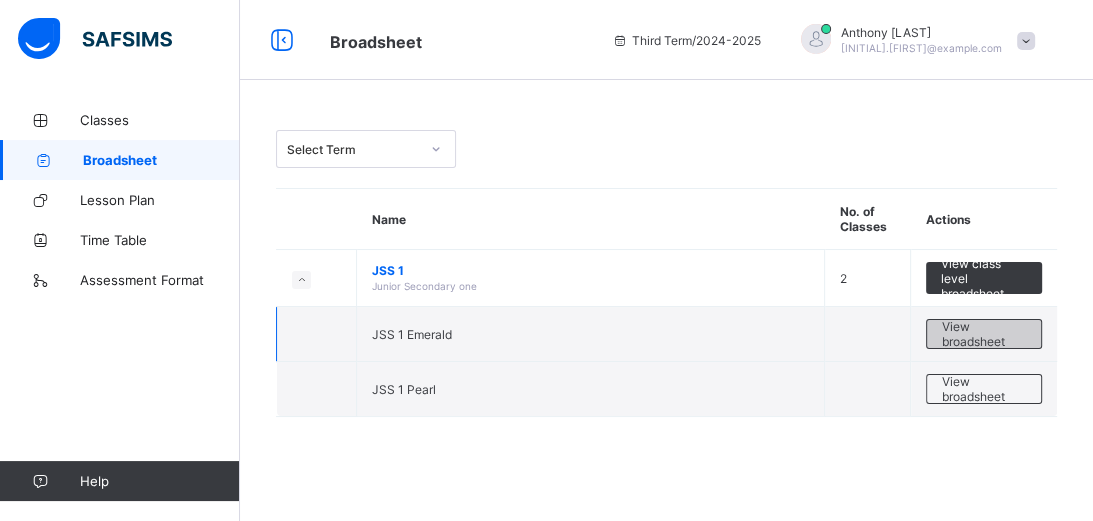 click on "View broadsheet" at bounding box center [984, 334] 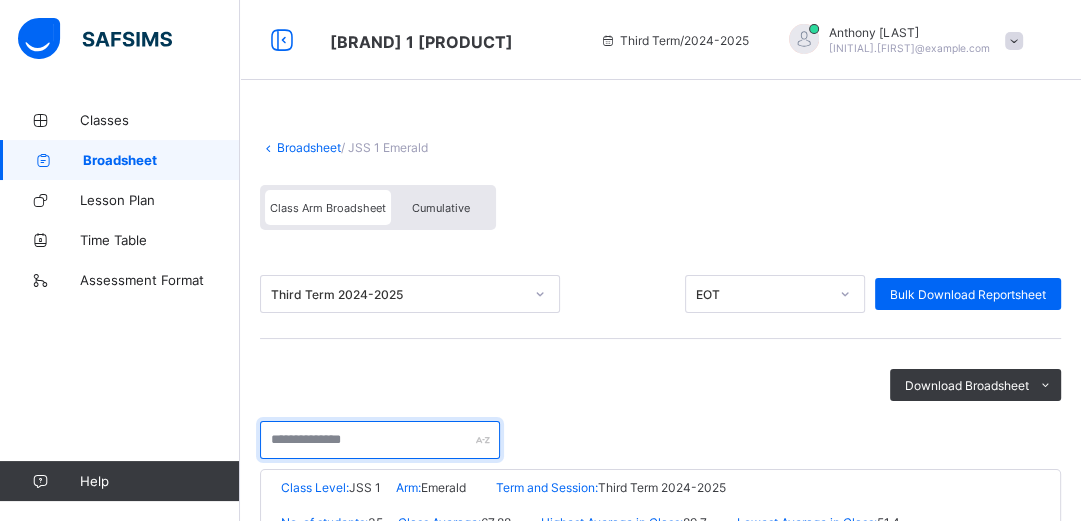 click at bounding box center (380, 440) 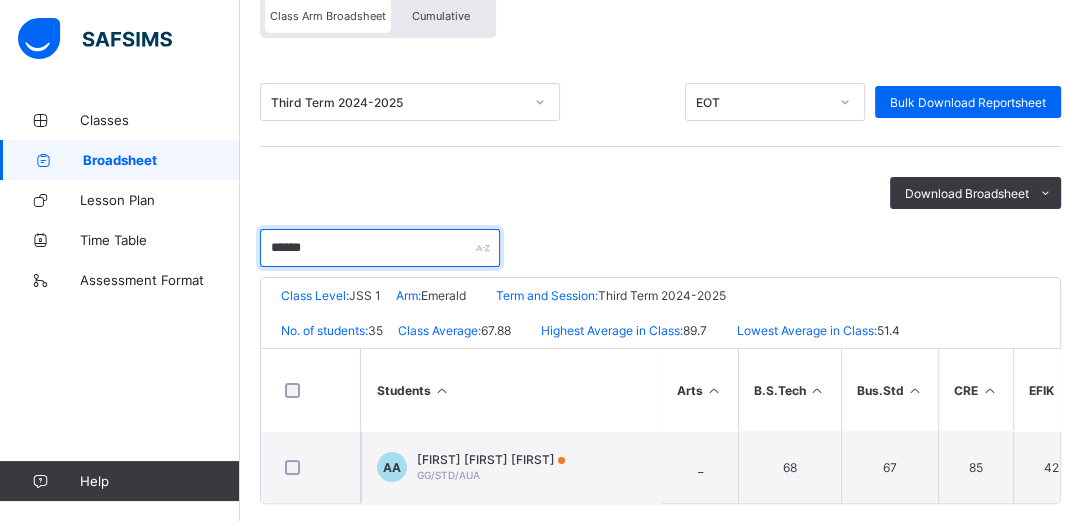 scroll, scrollTop: 223, scrollLeft: 0, axis: vertical 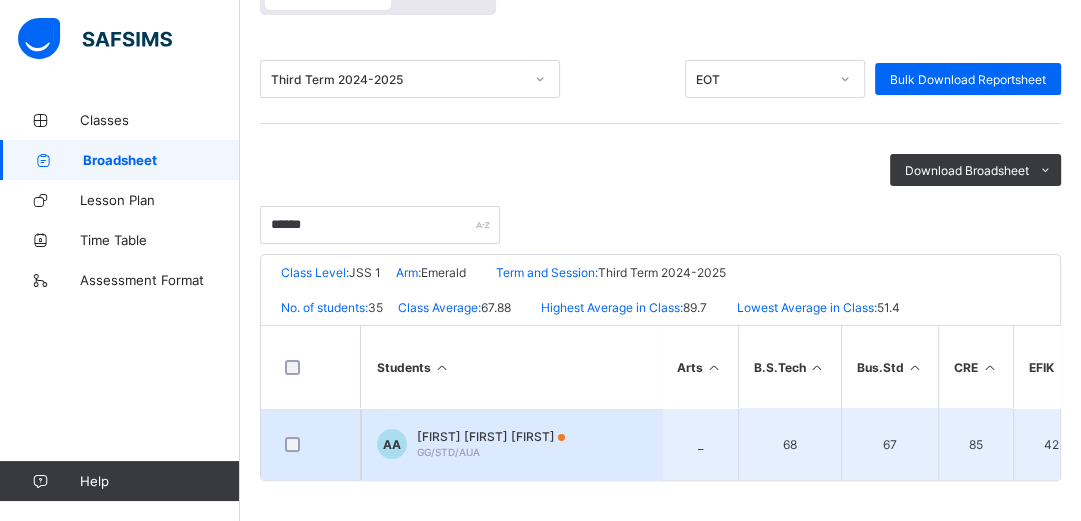 click on "AA ANSELM UNIMASHI ATINBENDE   GG/STD/AUA" at bounding box center [511, 444] 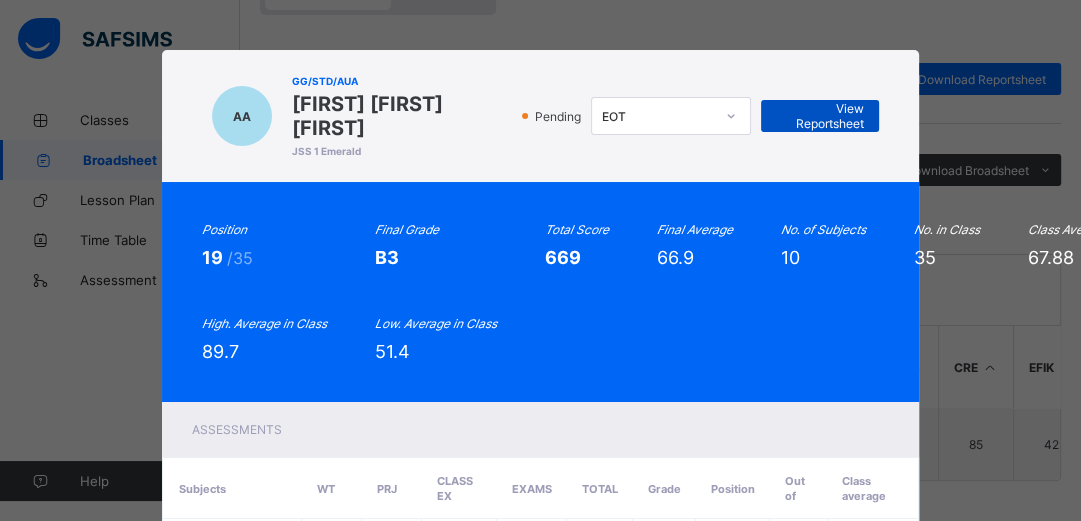 click on "View Reportsheet" at bounding box center [820, 116] 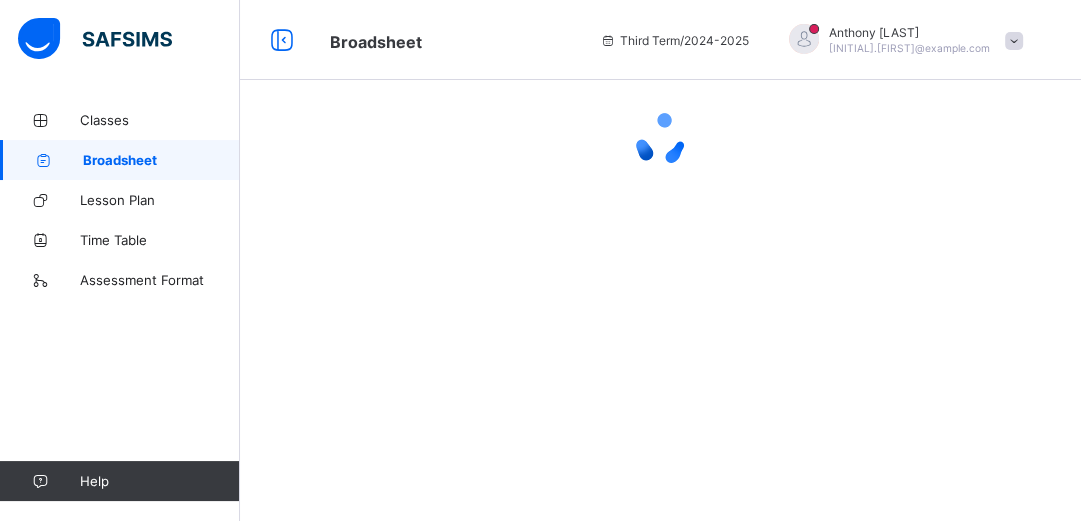 scroll, scrollTop: 0, scrollLeft: 0, axis: both 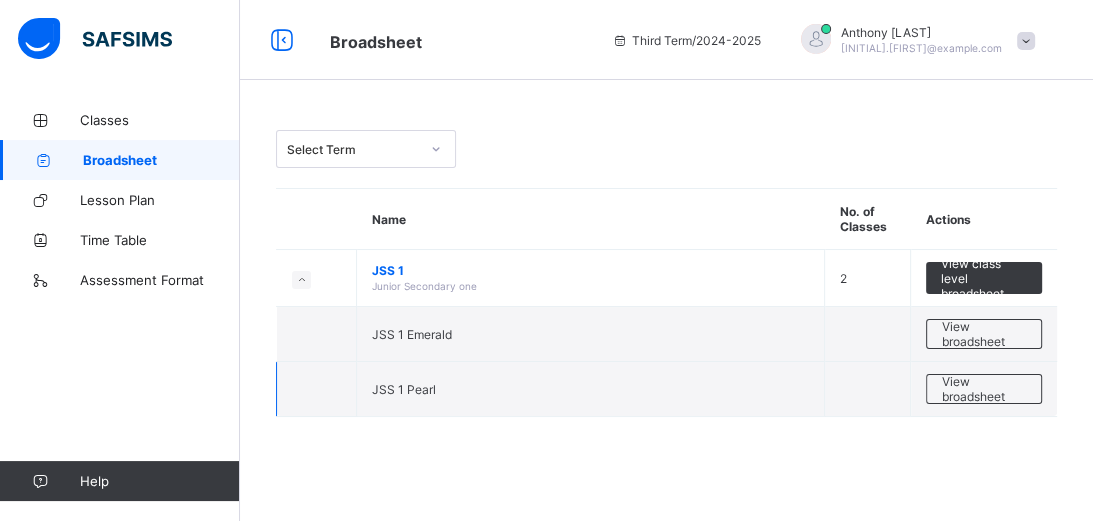 click on "JSS 1 Pearl" at bounding box center [591, 389] 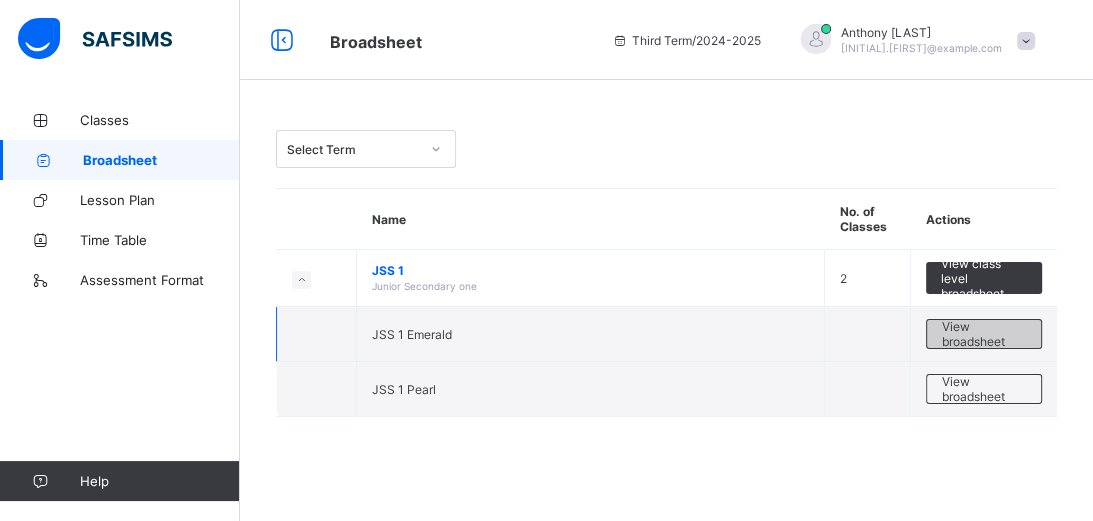 click on "View broadsheet" at bounding box center (984, 334) 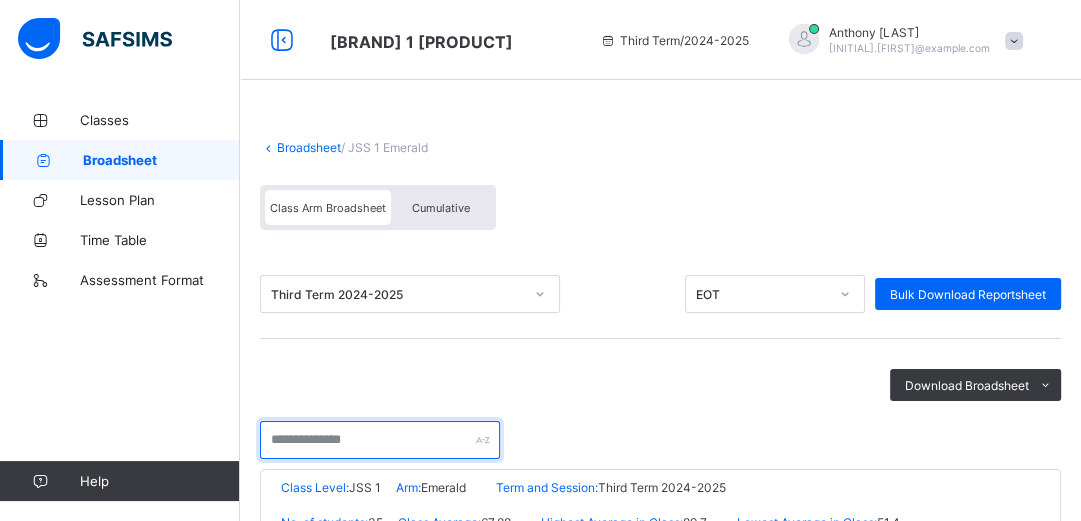 click at bounding box center [380, 440] 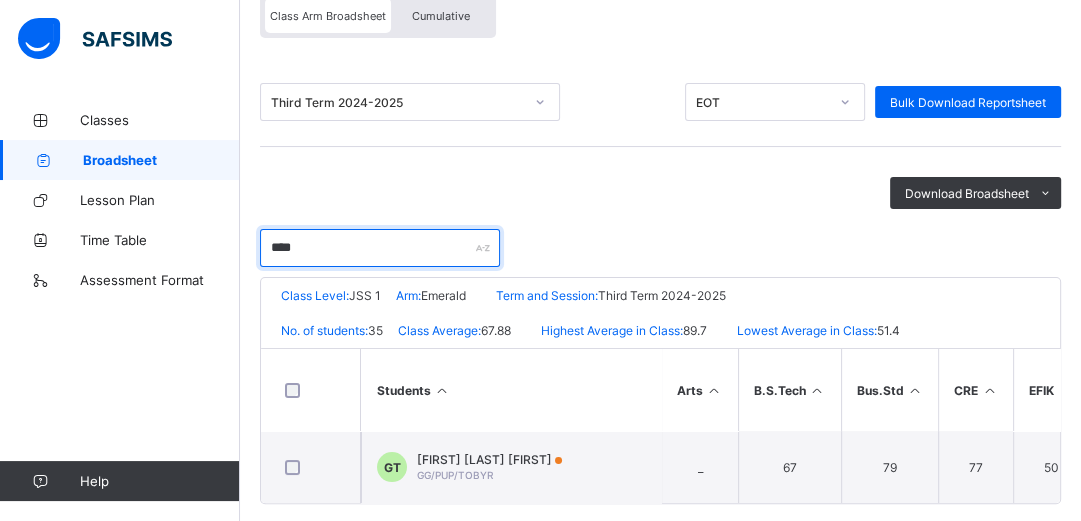 scroll, scrollTop: 223, scrollLeft: 0, axis: vertical 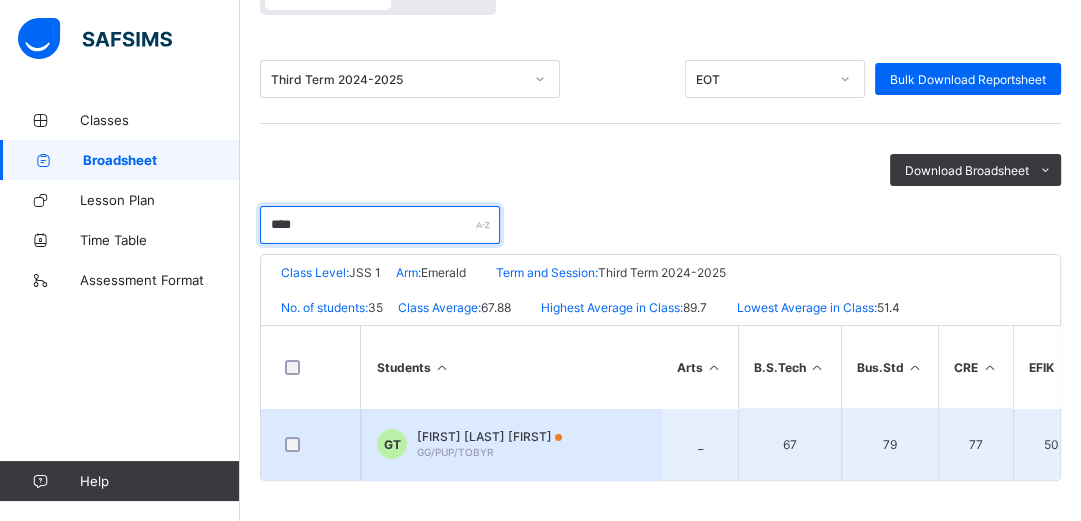 type on "****" 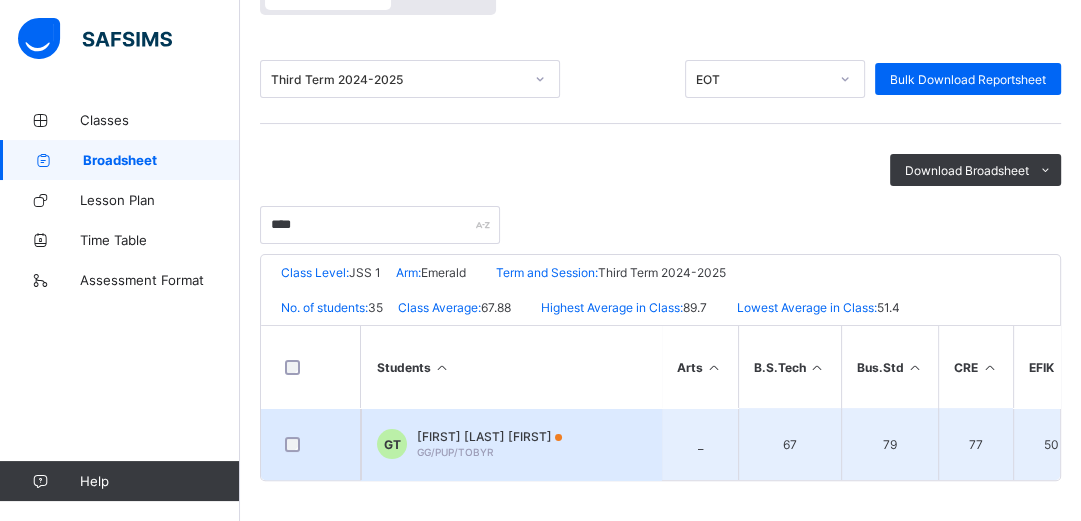 click on "GT GODSTIME TOBYRICH TOBY   GG/PUP/TOBYR" at bounding box center [511, 444] 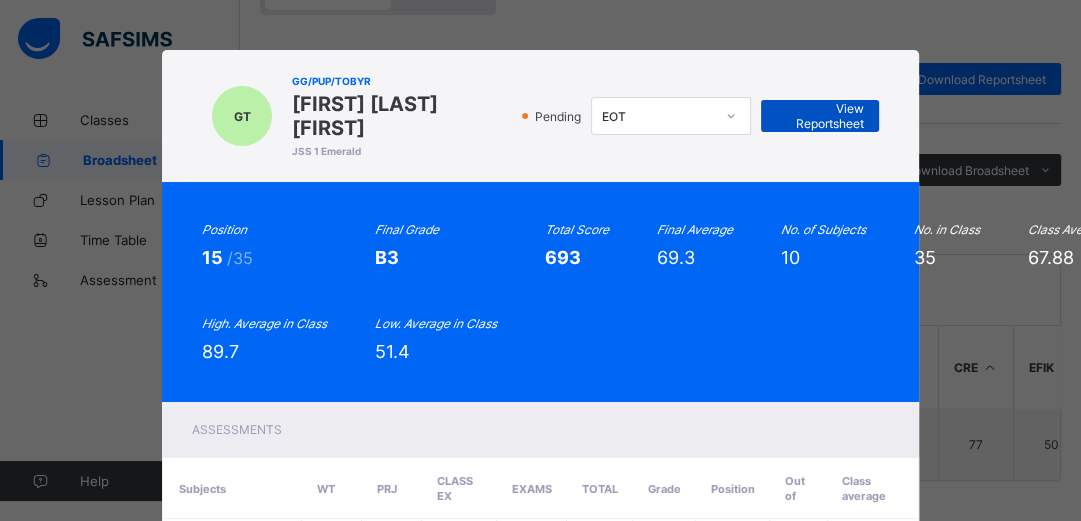 click on "View Reportsheet" at bounding box center [820, 116] 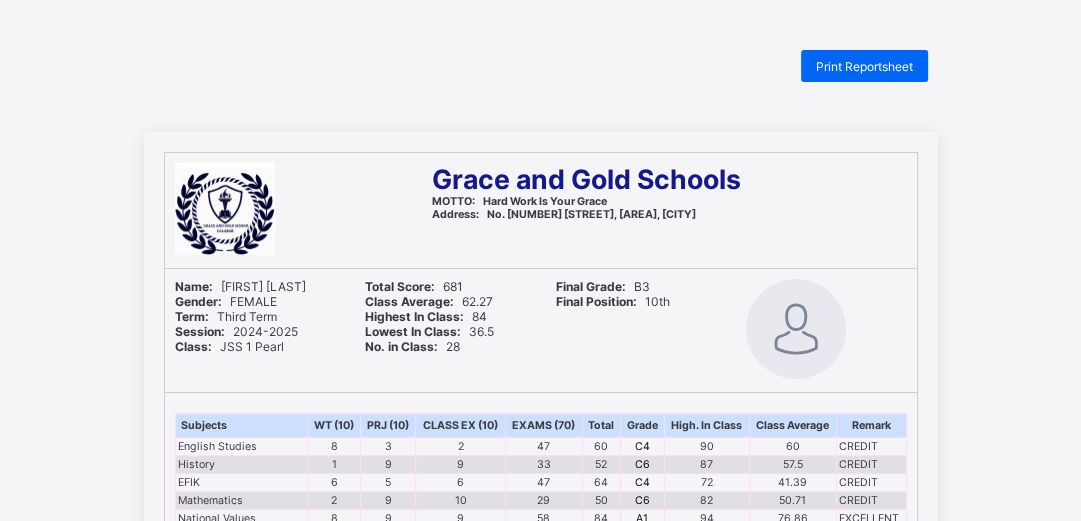scroll, scrollTop: 0, scrollLeft: 0, axis: both 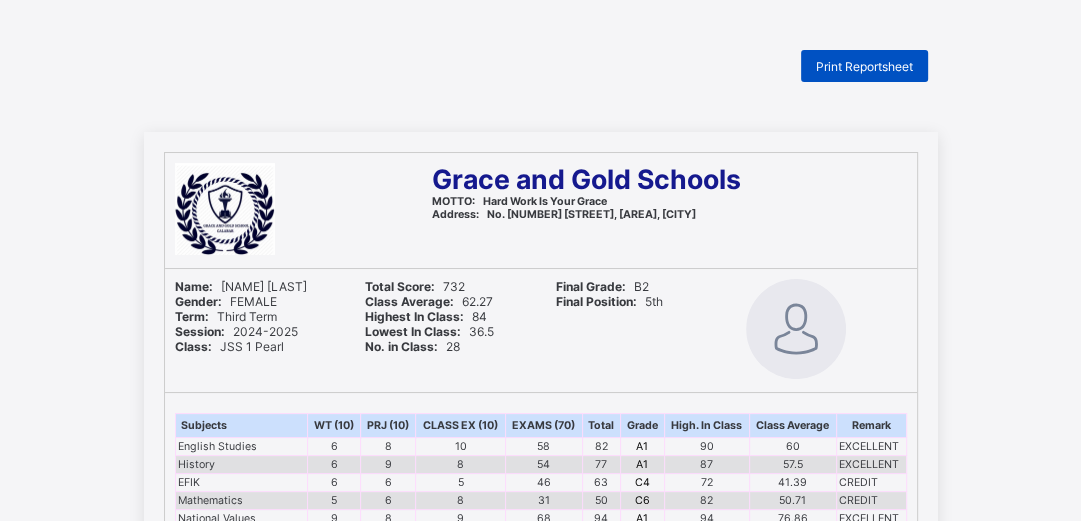 click on "Print Reportsheet" at bounding box center [864, 66] 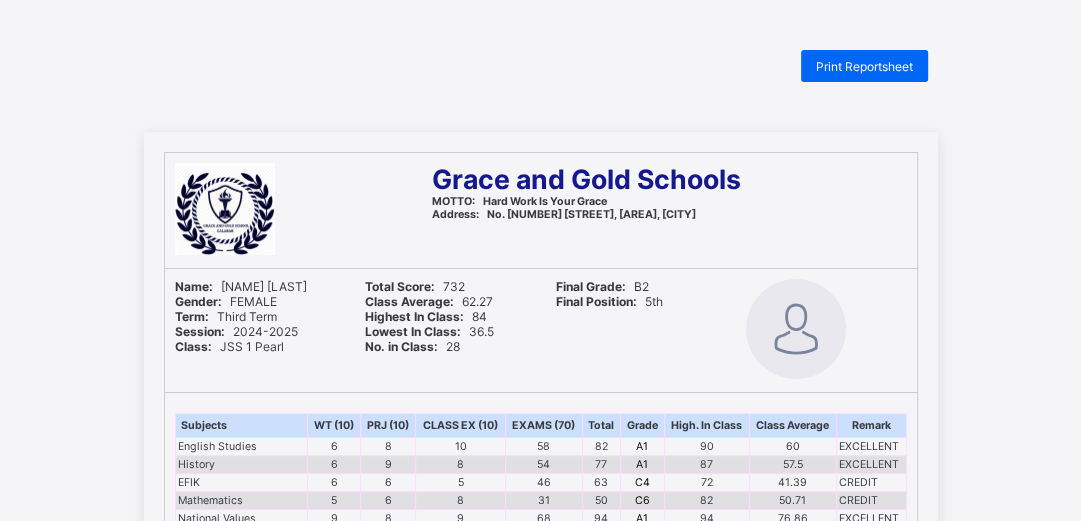 drag, startPoint x: 144, startPoint y: 508, endPoint x: 80, endPoint y: 392, distance: 132.48396 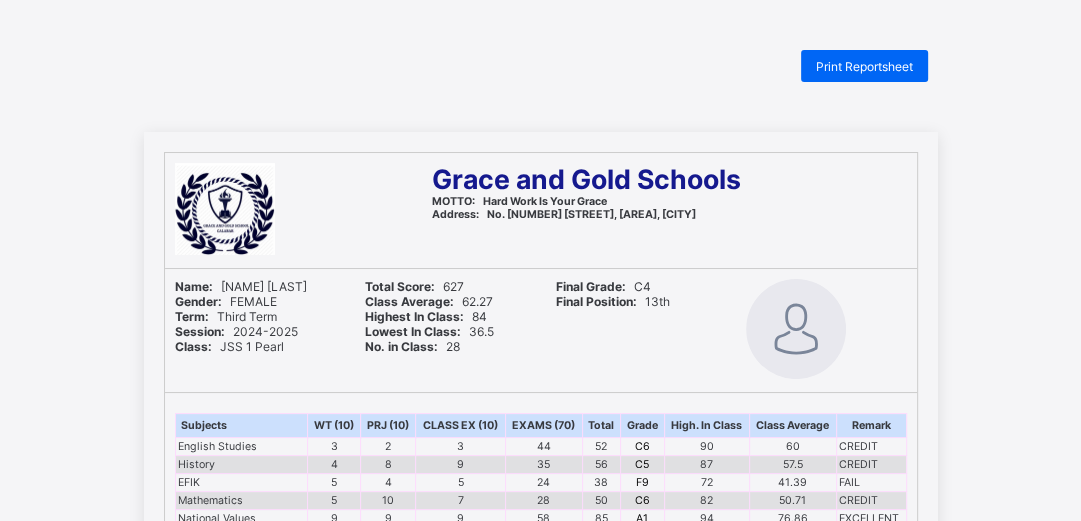 scroll, scrollTop: 0, scrollLeft: 0, axis: both 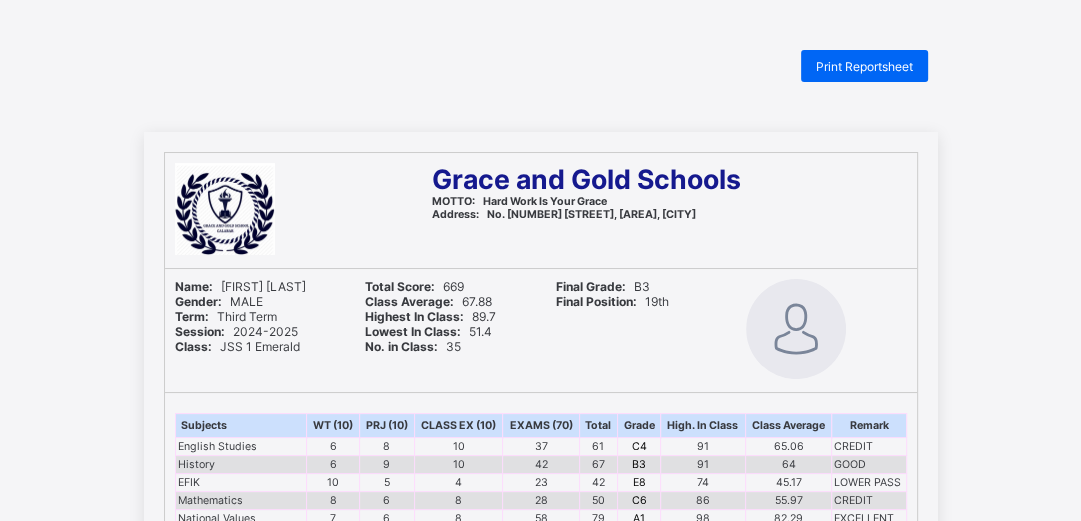 click on "Print Reportsheet" at bounding box center [541, 66] 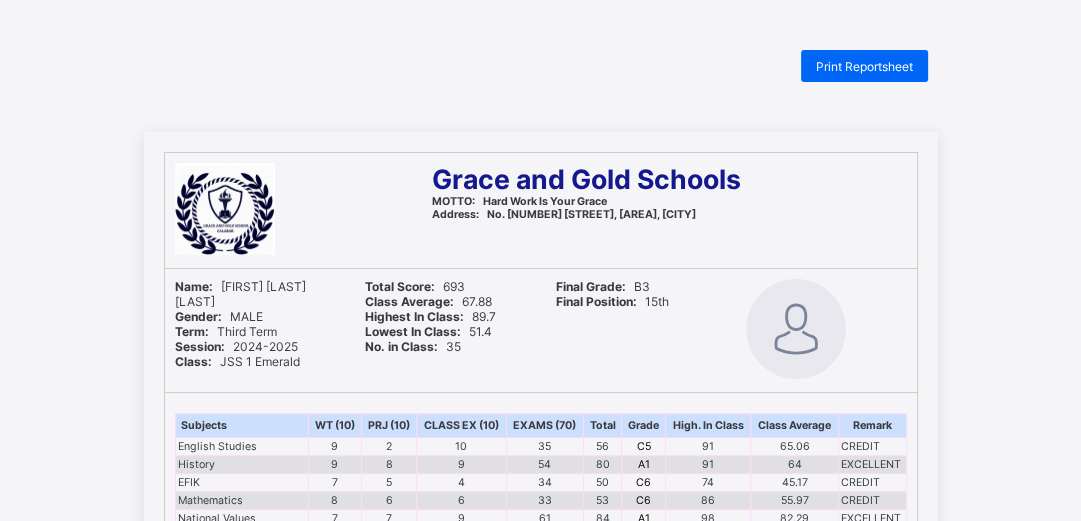 scroll, scrollTop: 0, scrollLeft: 0, axis: both 